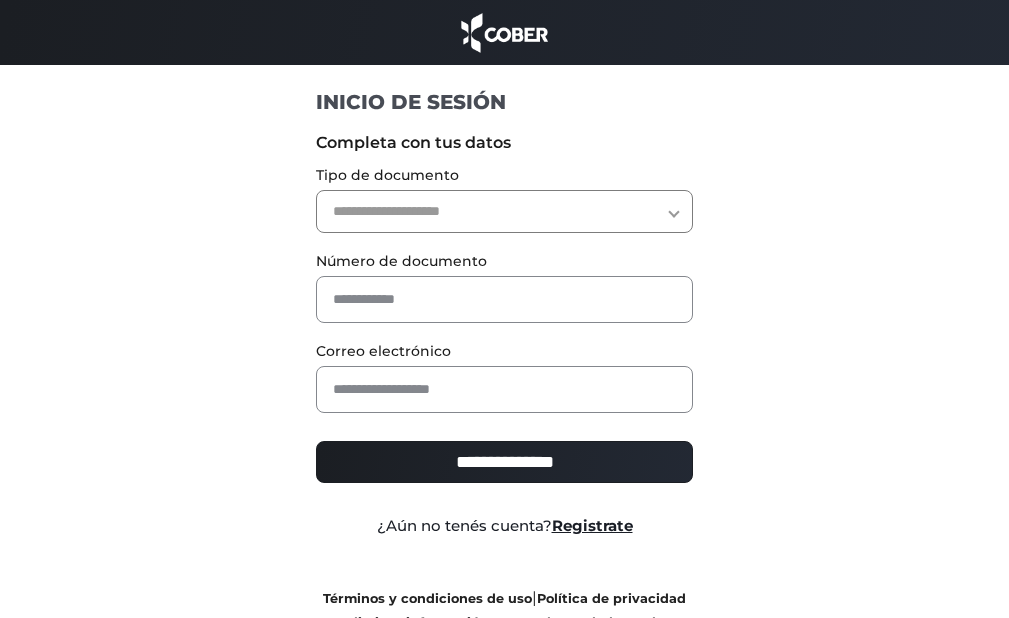 scroll, scrollTop: 0, scrollLeft: 0, axis: both 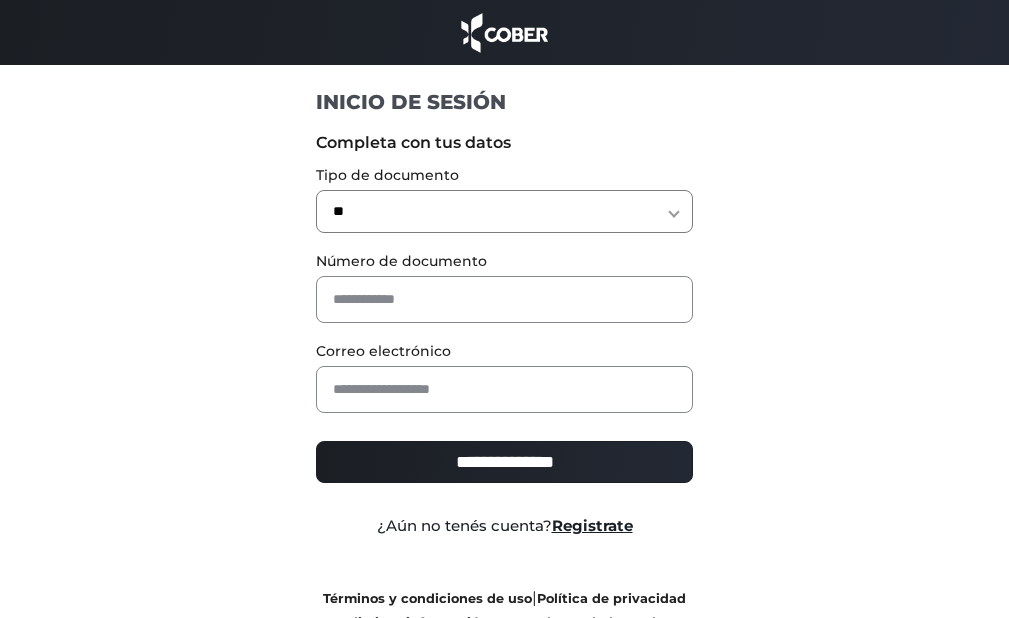 select on "***" 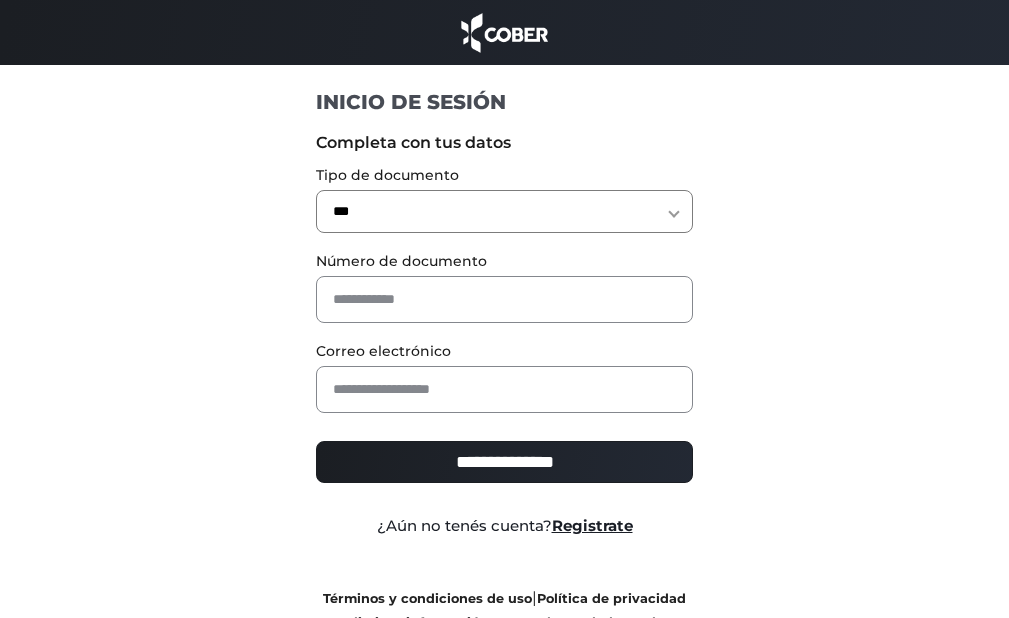 click on "**********" at bounding box center [504, 330] 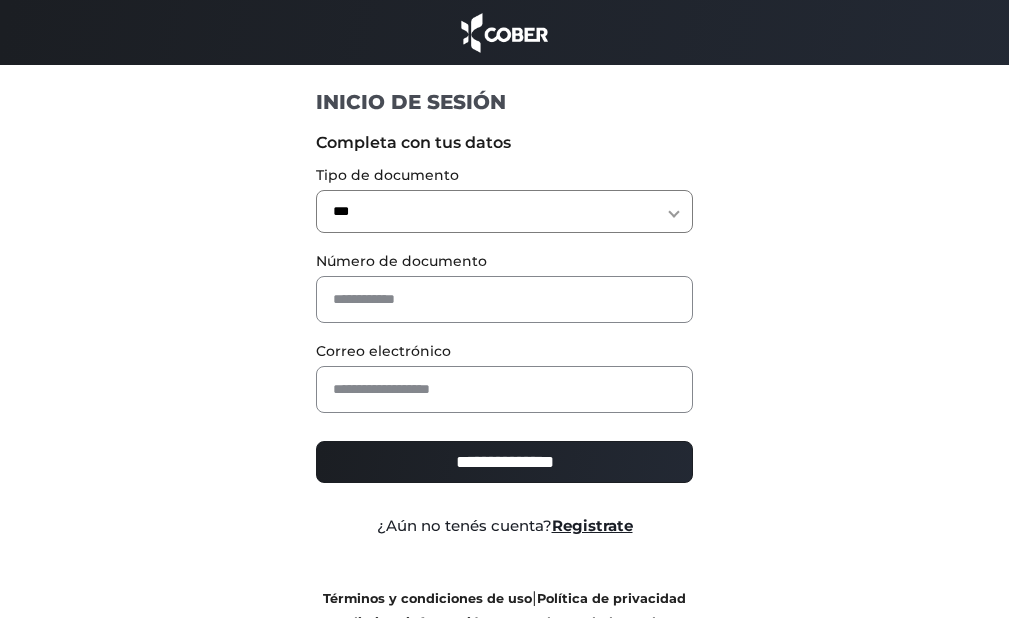 click on "Número de documento" at bounding box center (504, 261) 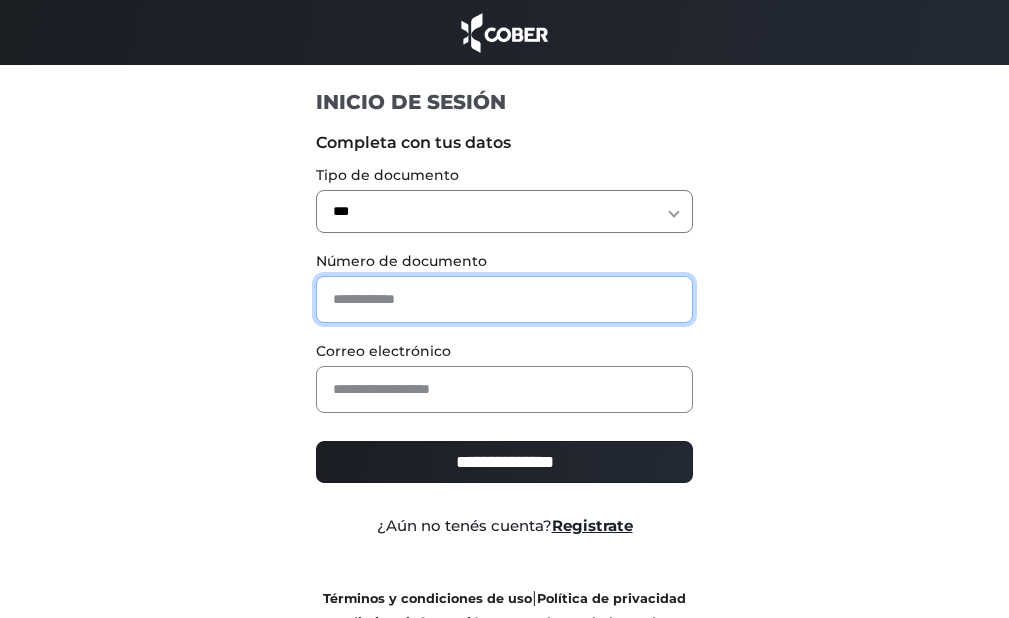 click at bounding box center (504, 299) 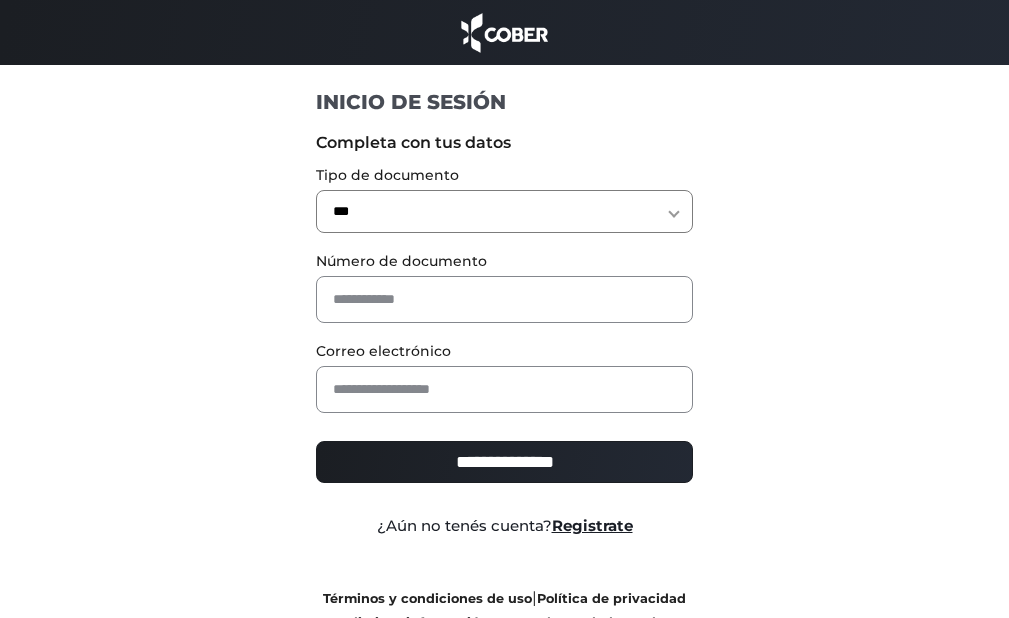 click on "Número de documento" at bounding box center (504, 286) 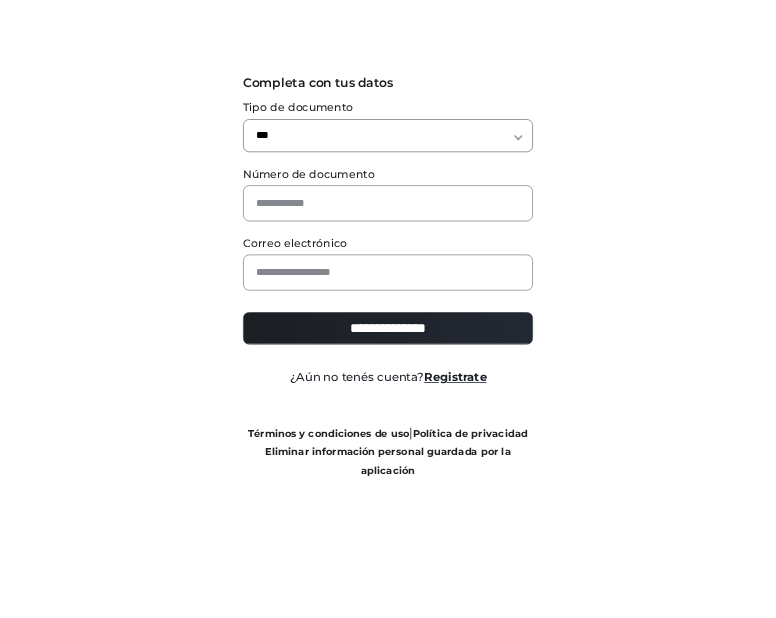 scroll, scrollTop: 0, scrollLeft: 0, axis: both 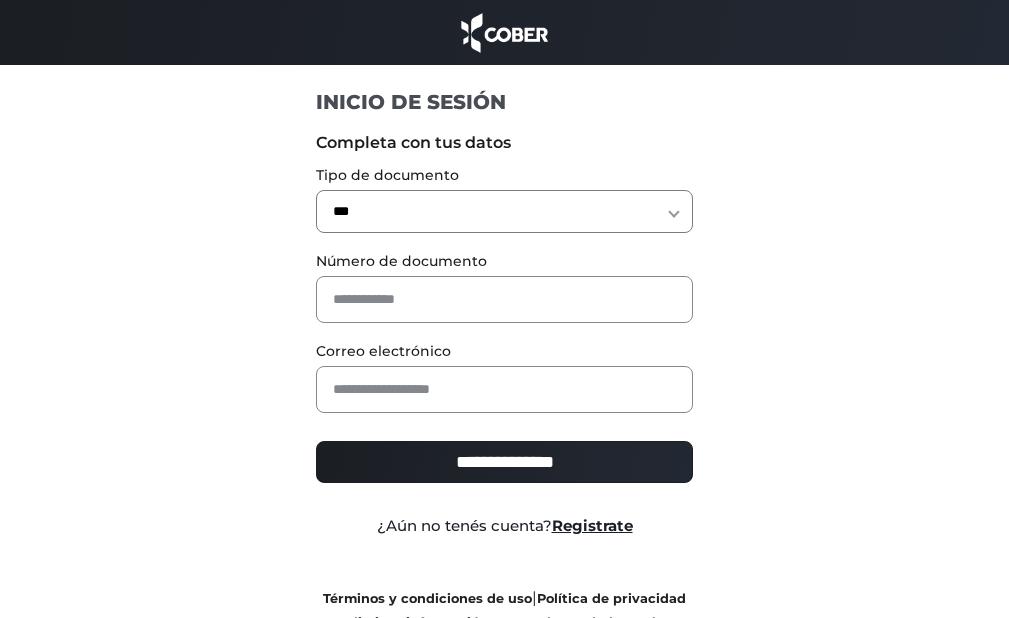click on "**********" at bounding box center [505, 390] 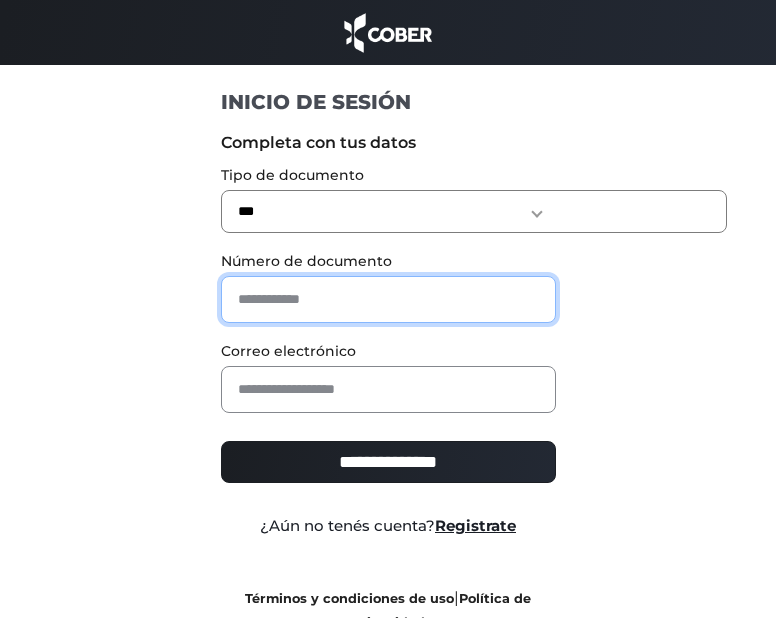 click at bounding box center (388, 299) 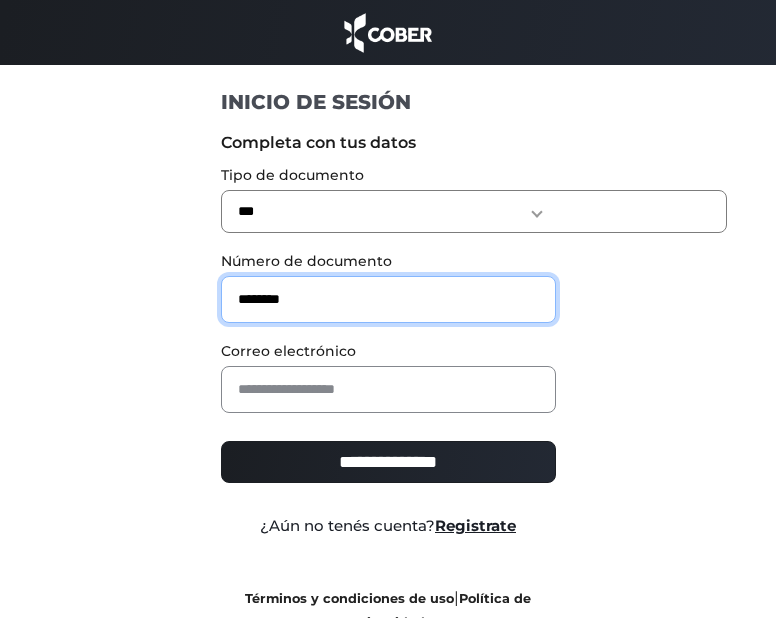 type on "********" 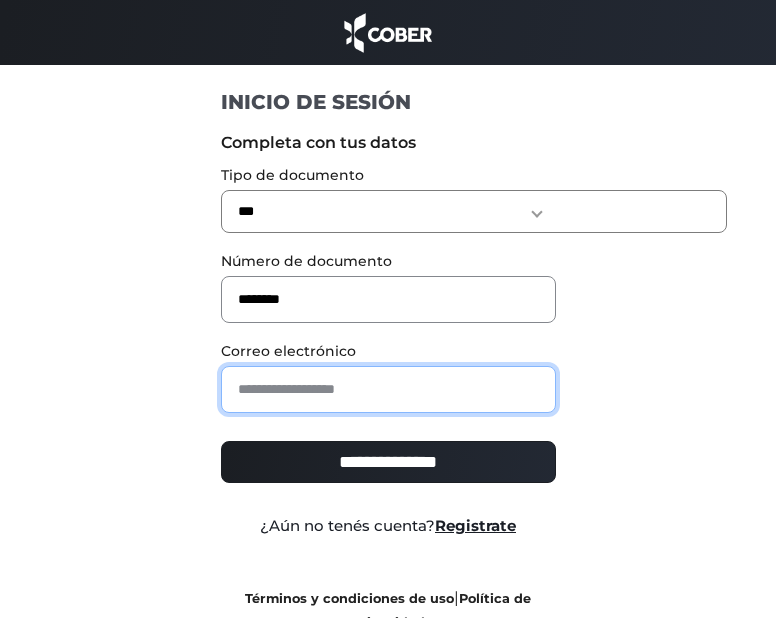 click at bounding box center (388, 389) 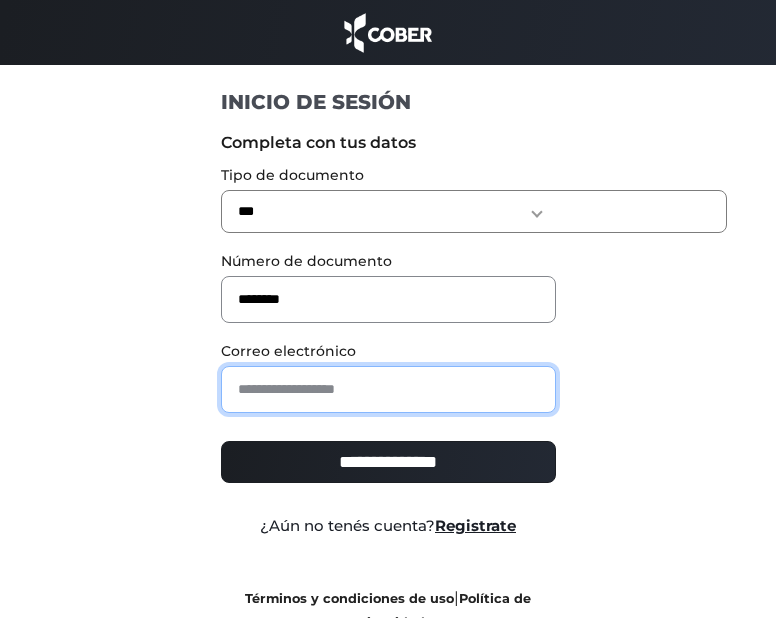 paste on "**********" 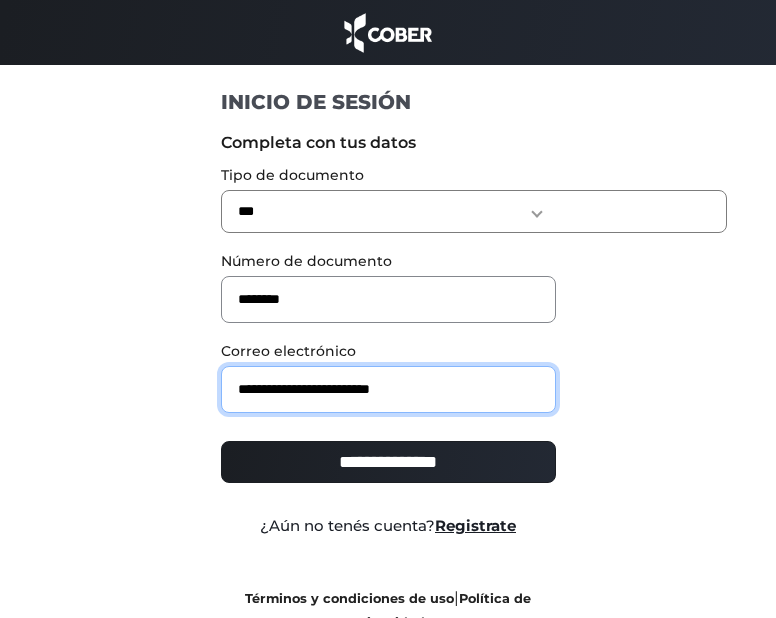 type on "**********" 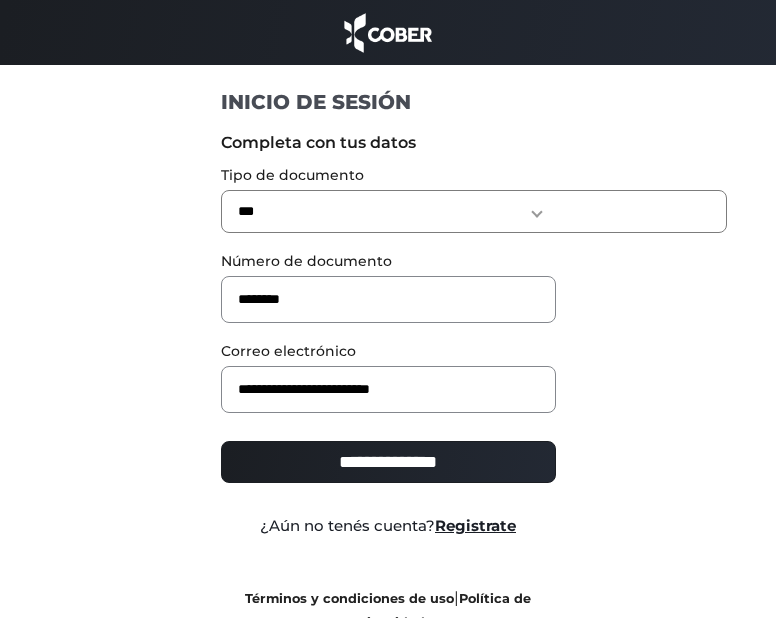 click on "**********" at bounding box center (388, 462) 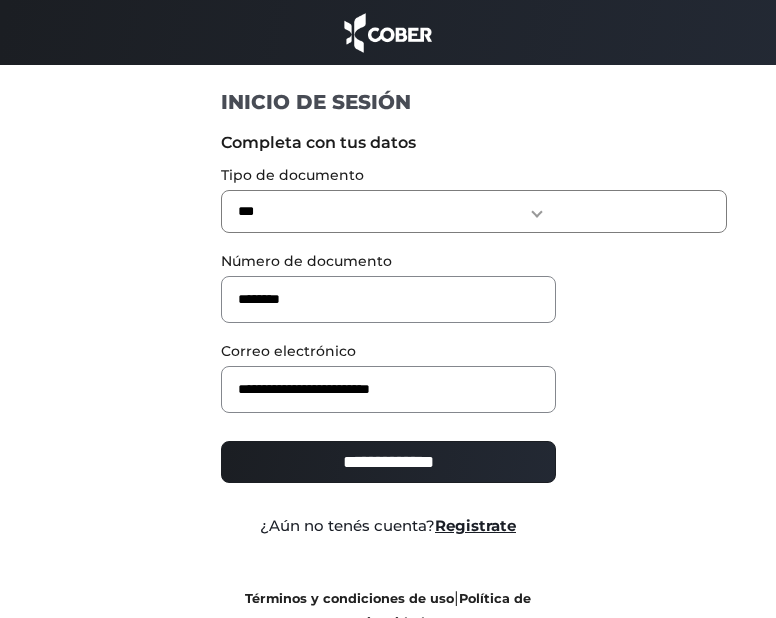 type on "**********" 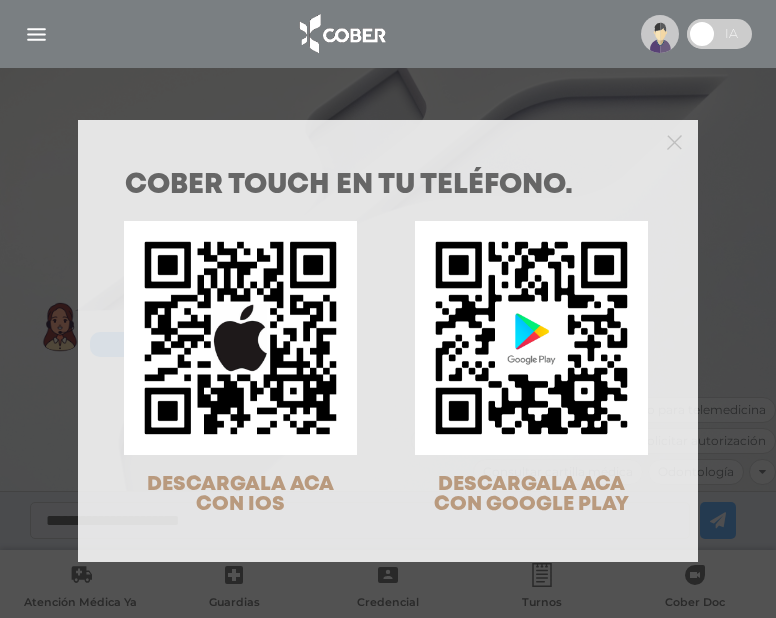 scroll, scrollTop: 0, scrollLeft: 0, axis: both 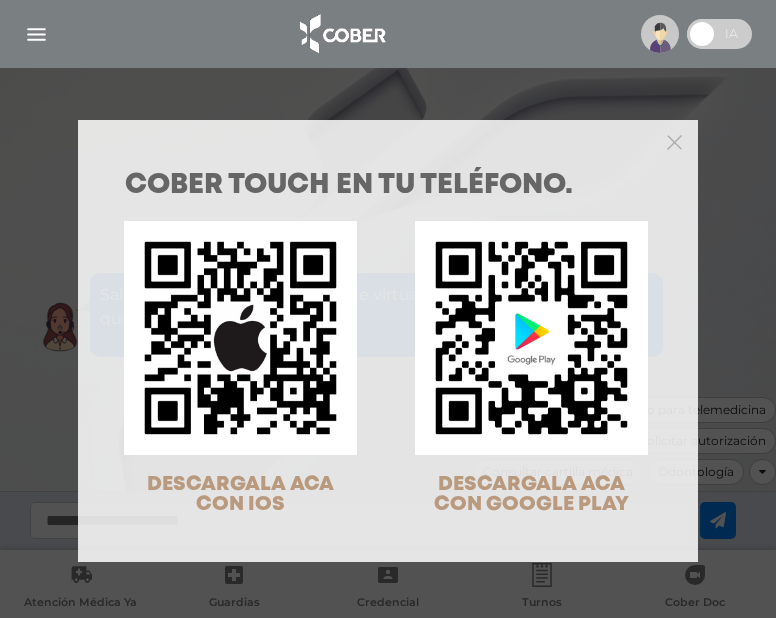 click 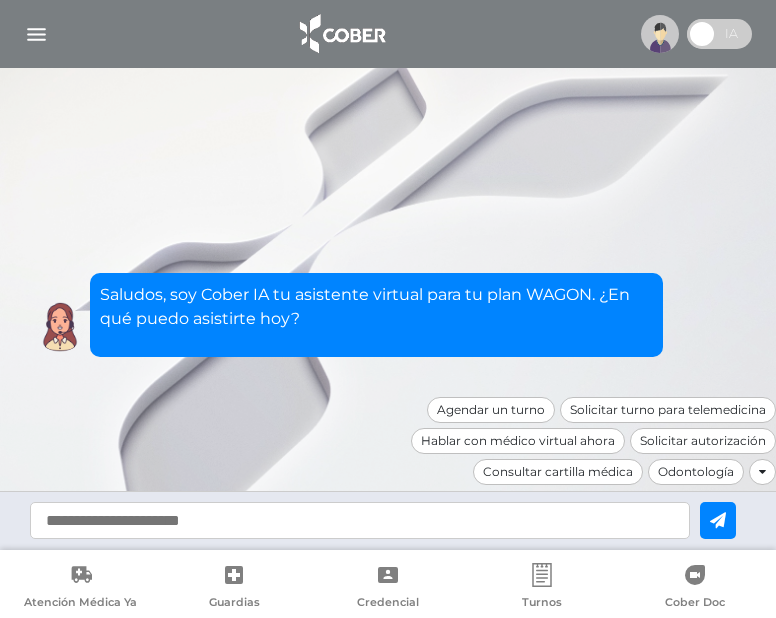 click at bounding box center (660, 34) 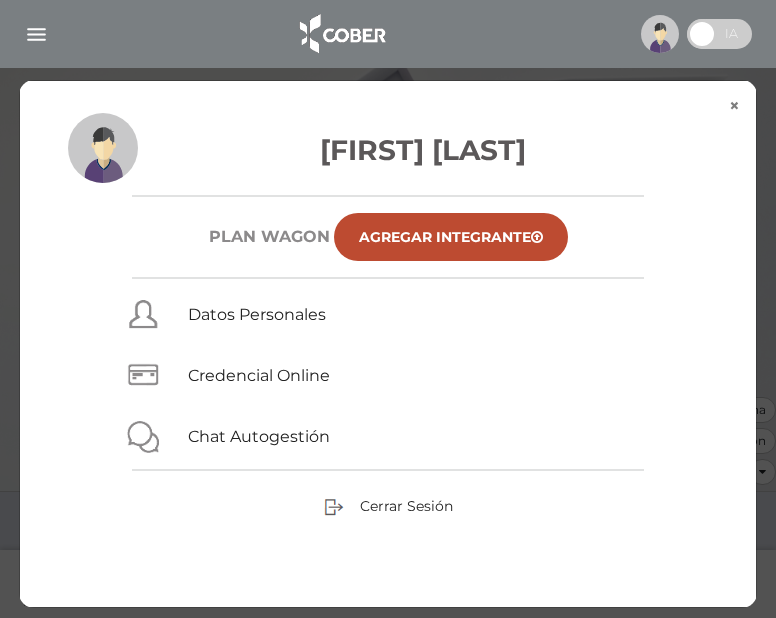 click at bounding box center (660, 34) 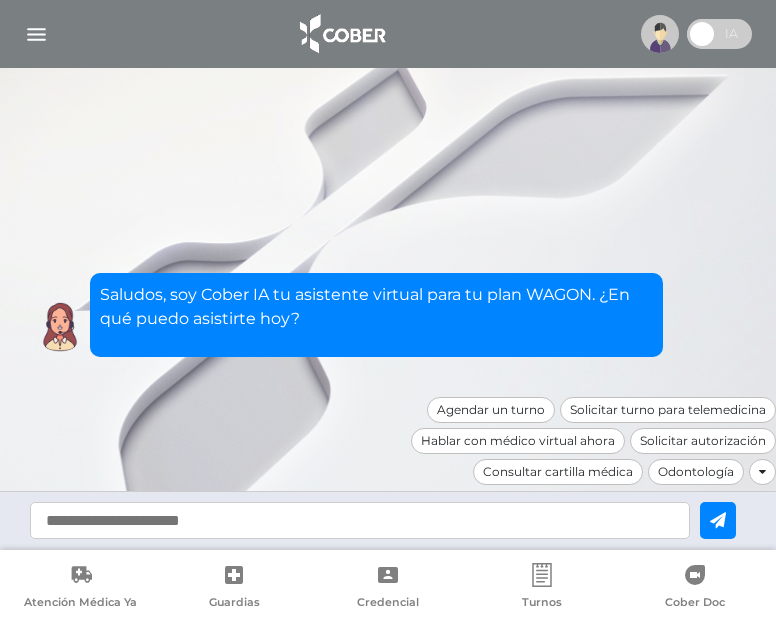 click at bounding box center [388, 309] 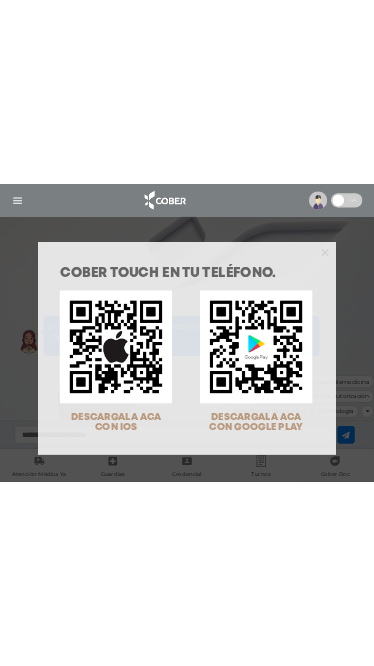 scroll, scrollTop: 0, scrollLeft: 0, axis: both 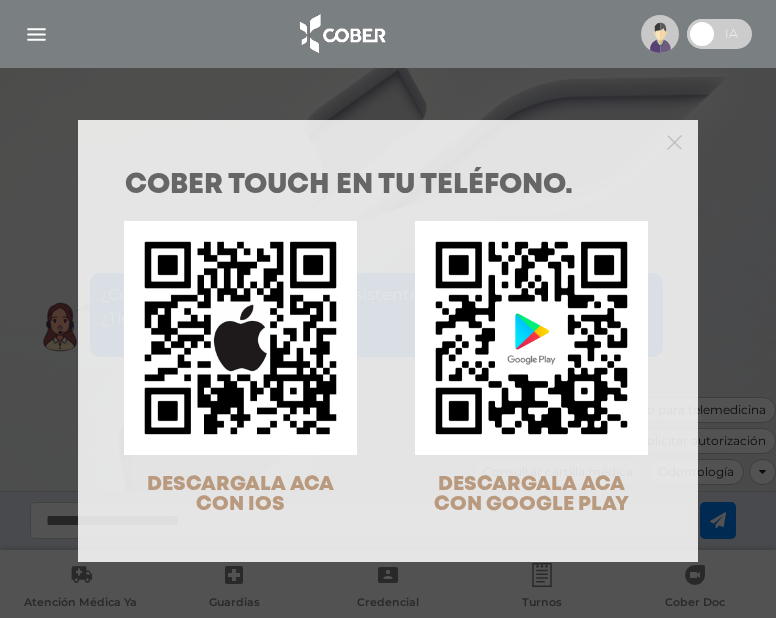 click on "COBER TOUCH en tu teléfono.
DESCARGALA ACA CON IOS
DESCARGALA ACA CON GOOGLE PLAY" at bounding box center [388, 309] 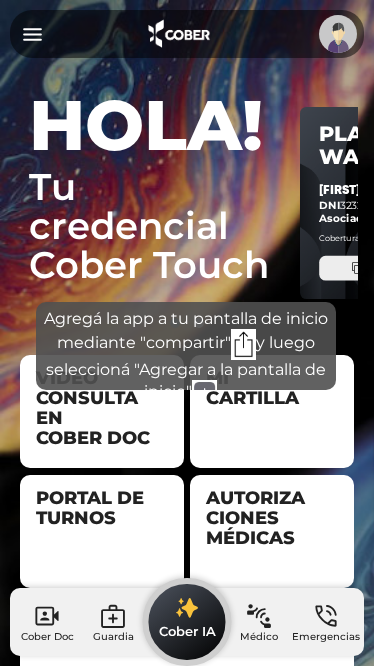 scroll, scrollTop: 0, scrollLeft: 0, axis: both 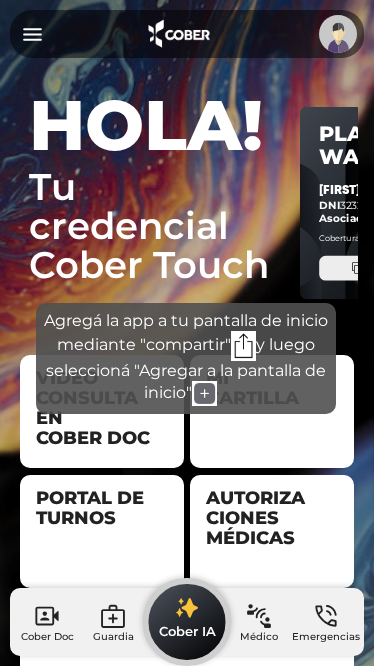 click at bounding box center (32, 34) 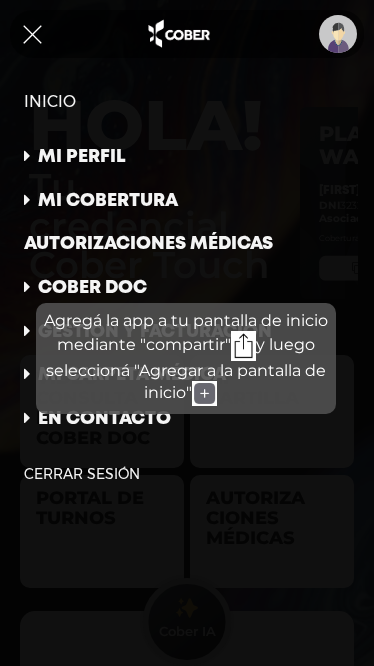click on "Mi cobertura" at bounding box center [148, 202] 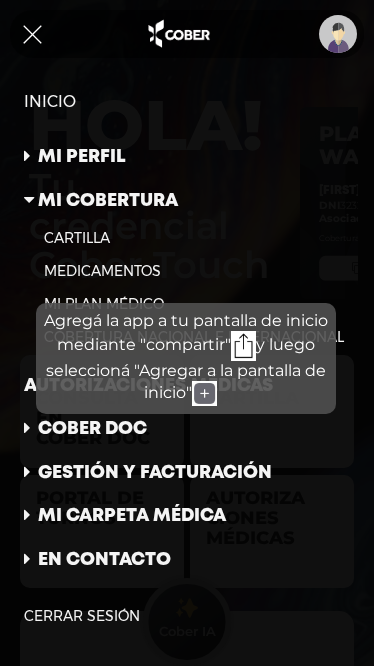 click on "cartilla" at bounding box center (77, 238) 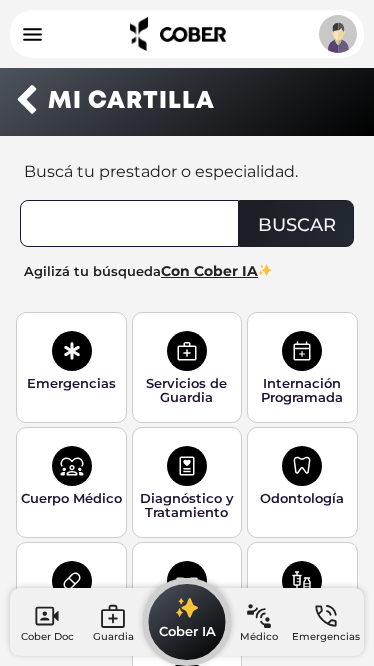 scroll, scrollTop: 0, scrollLeft: 0, axis: both 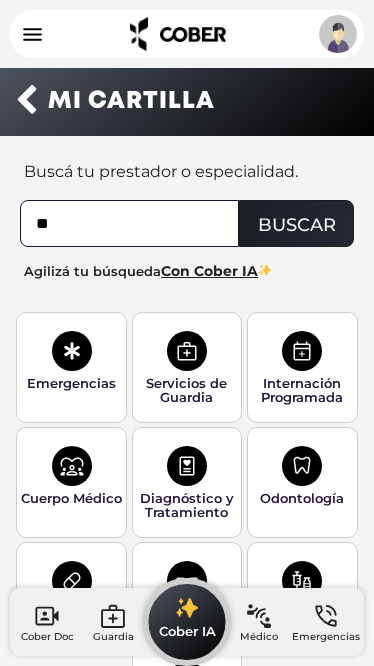 type on "*" 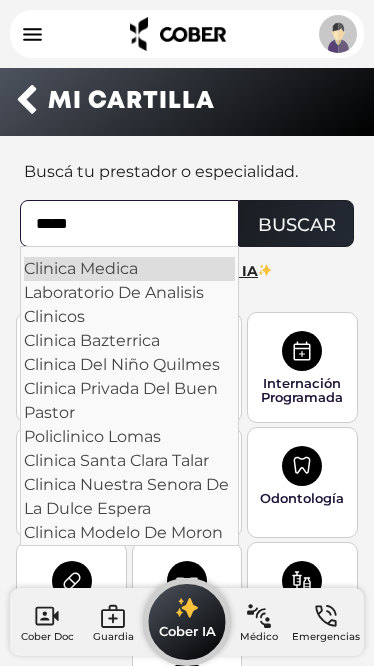 click on "Clinica Medica" at bounding box center (129, 269) 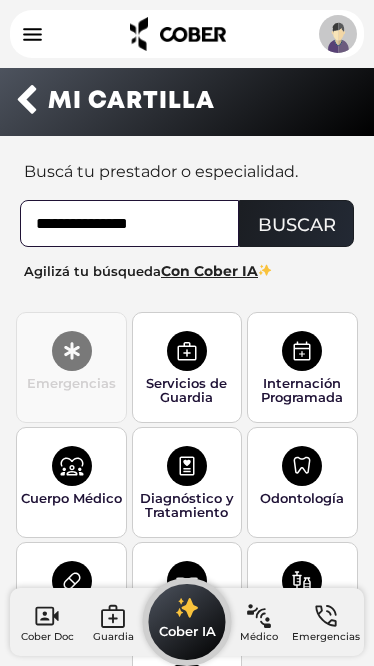 click at bounding box center [72, 351] 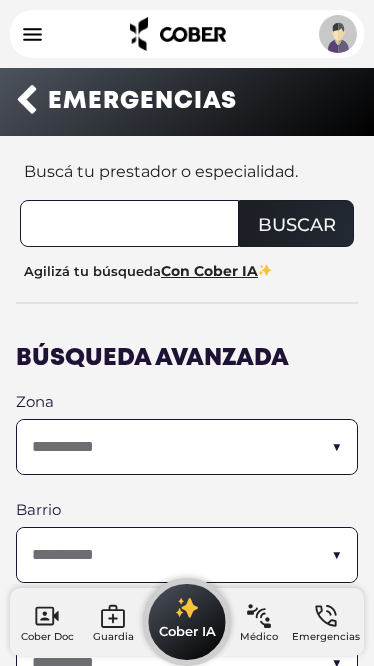 scroll, scrollTop: 0, scrollLeft: 0, axis: both 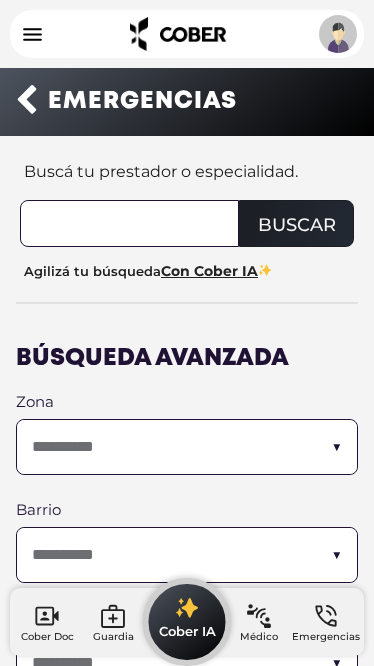 click at bounding box center [26, 101] 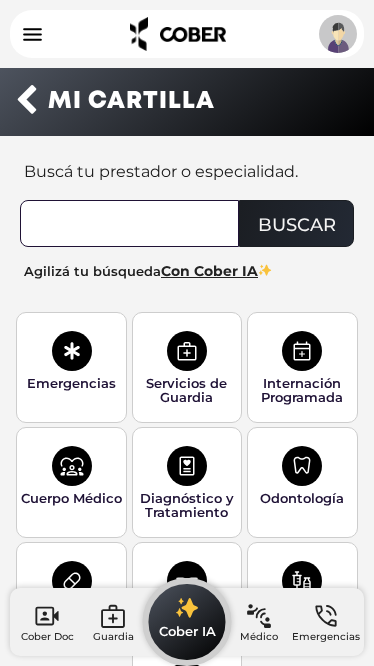 scroll, scrollTop: 0, scrollLeft: 0, axis: both 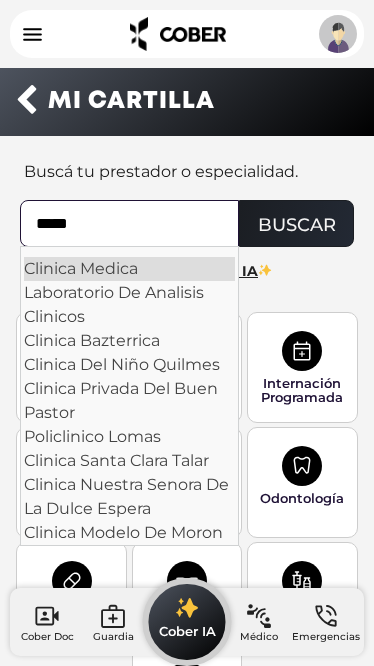 click on "Clinica Medica" at bounding box center (129, 269) 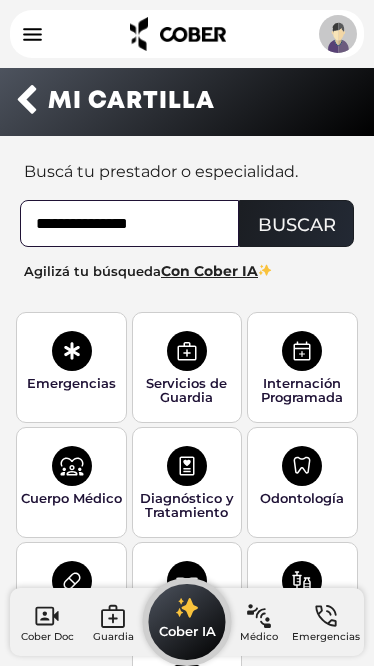 click on "Buscar" at bounding box center [297, 225] 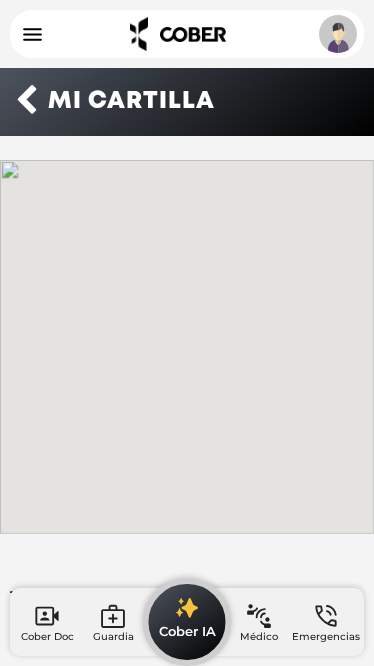 scroll, scrollTop: 0, scrollLeft: 0, axis: both 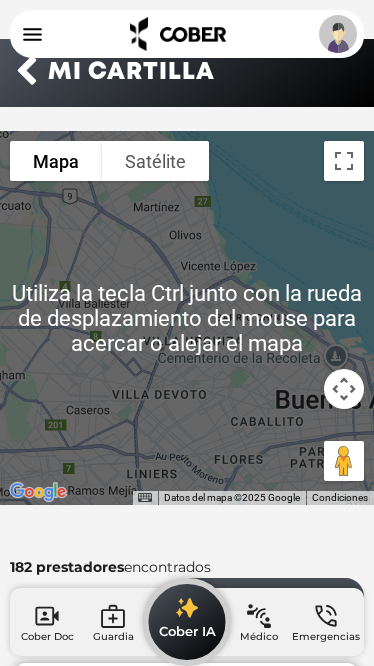 click on "Para activar la función de arrastrar con el teclado, presiona Alt + Intro. Una vez que estés en el estado de arrastrar con el teclado, usa las teclas de flecha para mover el marcador. Para completar la acción, presiona la tecla Intro. Para cancelar, presiona Escape." at bounding box center [187, 318] 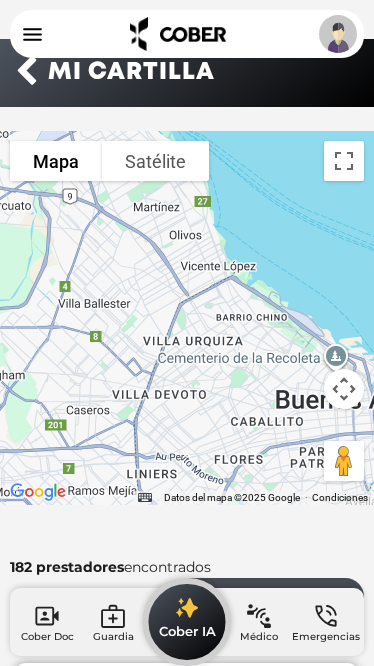click on "Para activar la función de arrastrar con el teclado, presiona Alt + Intro. Una vez que estés en el estado de arrastrar con el teclado, usa las teclas de flecha para mover el marcador. Para completar la acción, presiona la tecla Intro. Para cancelar, presiona Escape." at bounding box center [187, 318] 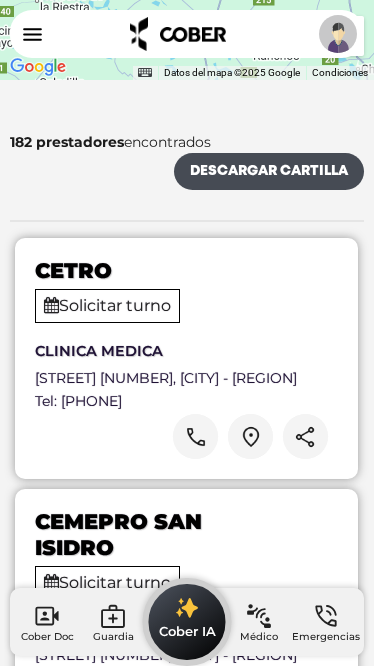 scroll, scrollTop: 492, scrollLeft: 0, axis: vertical 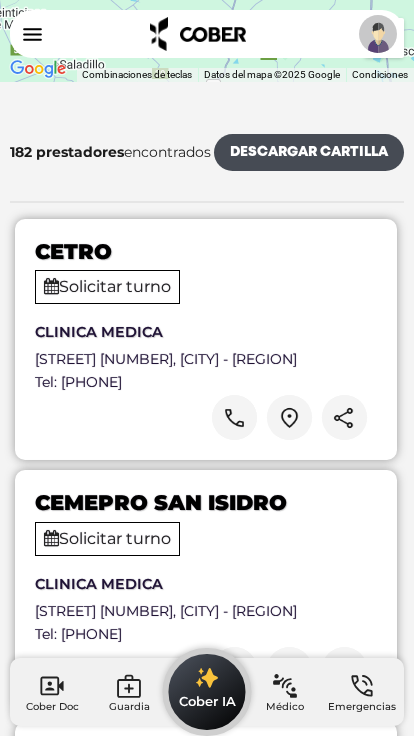 drag, startPoint x: 337, startPoint y: 261, endPoint x: 371, endPoint y: 469, distance: 210.76053 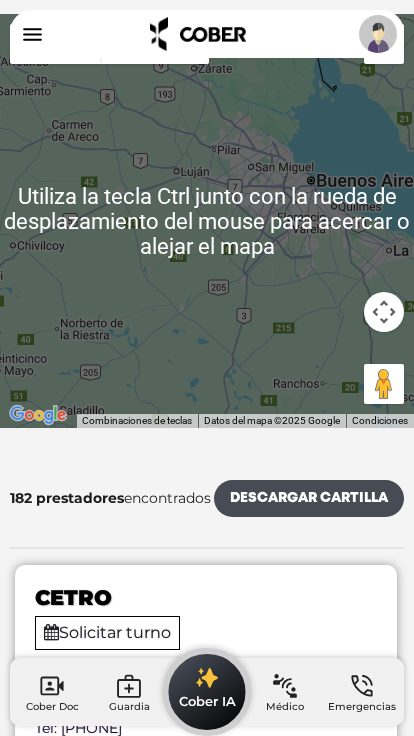 scroll, scrollTop: 0, scrollLeft: 0, axis: both 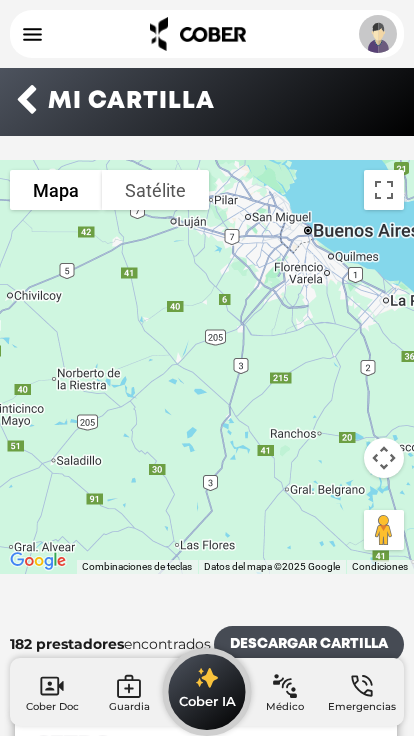 drag, startPoint x: 218, startPoint y: 275, endPoint x: 223, endPoint y: 260, distance: 15.811388 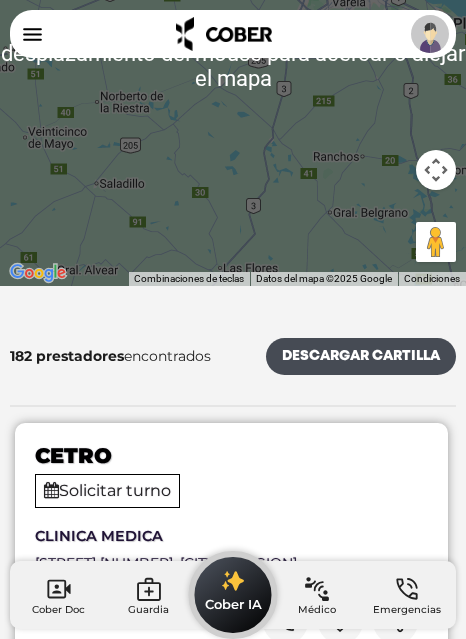 scroll, scrollTop: 0, scrollLeft: 0, axis: both 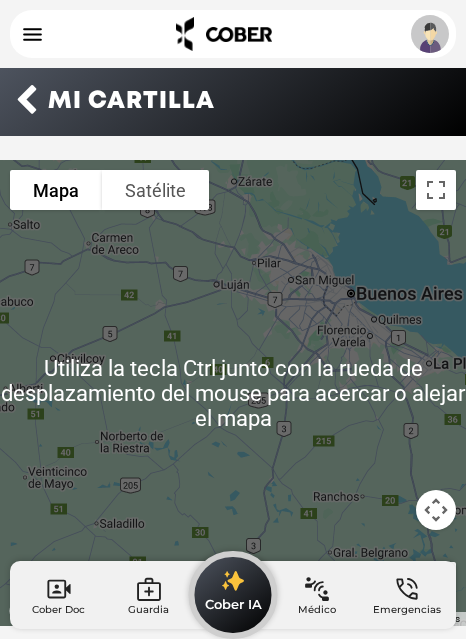 click at bounding box center [26, 101] 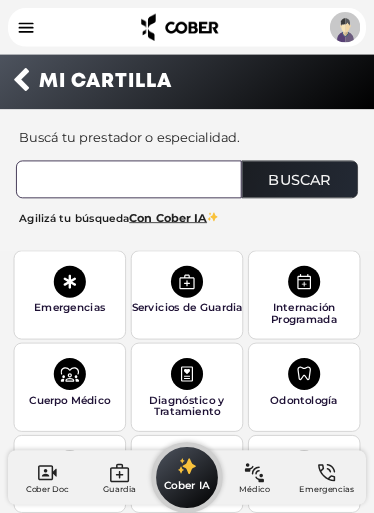 scroll, scrollTop: 0, scrollLeft: 0, axis: both 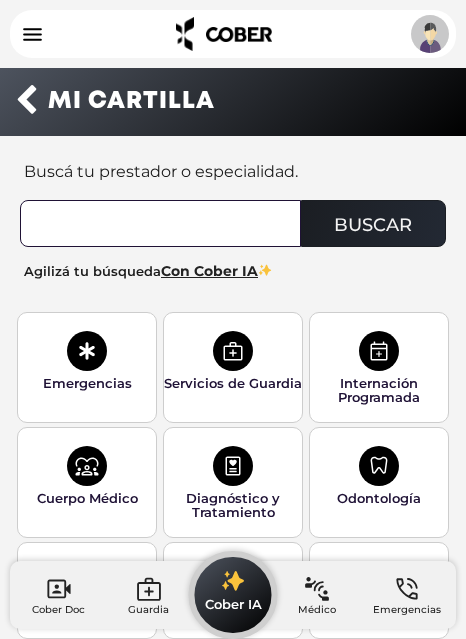 click at bounding box center (160, 223) 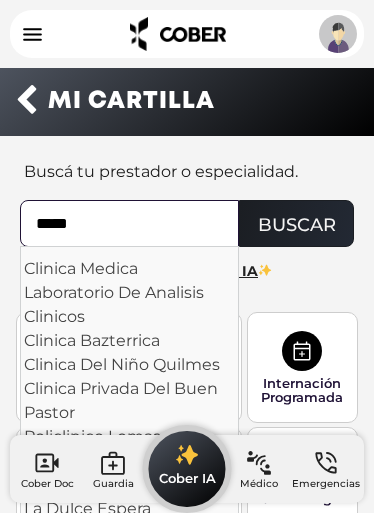 scroll, scrollTop: 0, scrollLeft: 0, axis: both 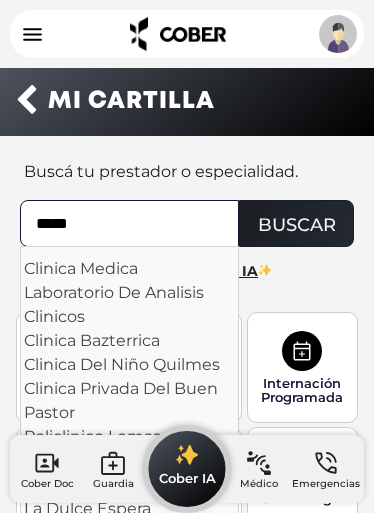 type on "*****" 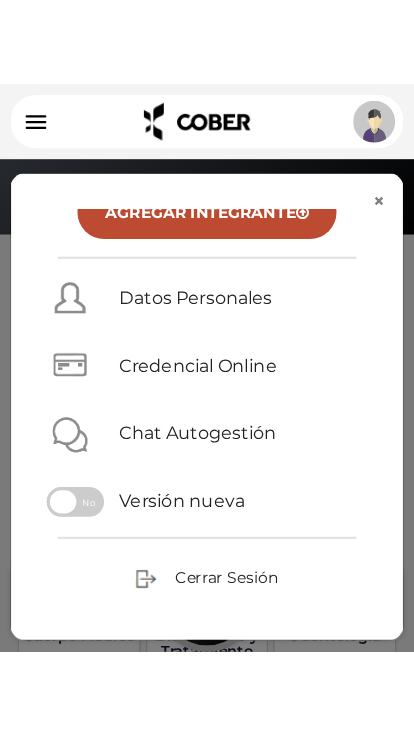 scroll, scrollTop: 8, scrollLeft: 0, axis: vertical 